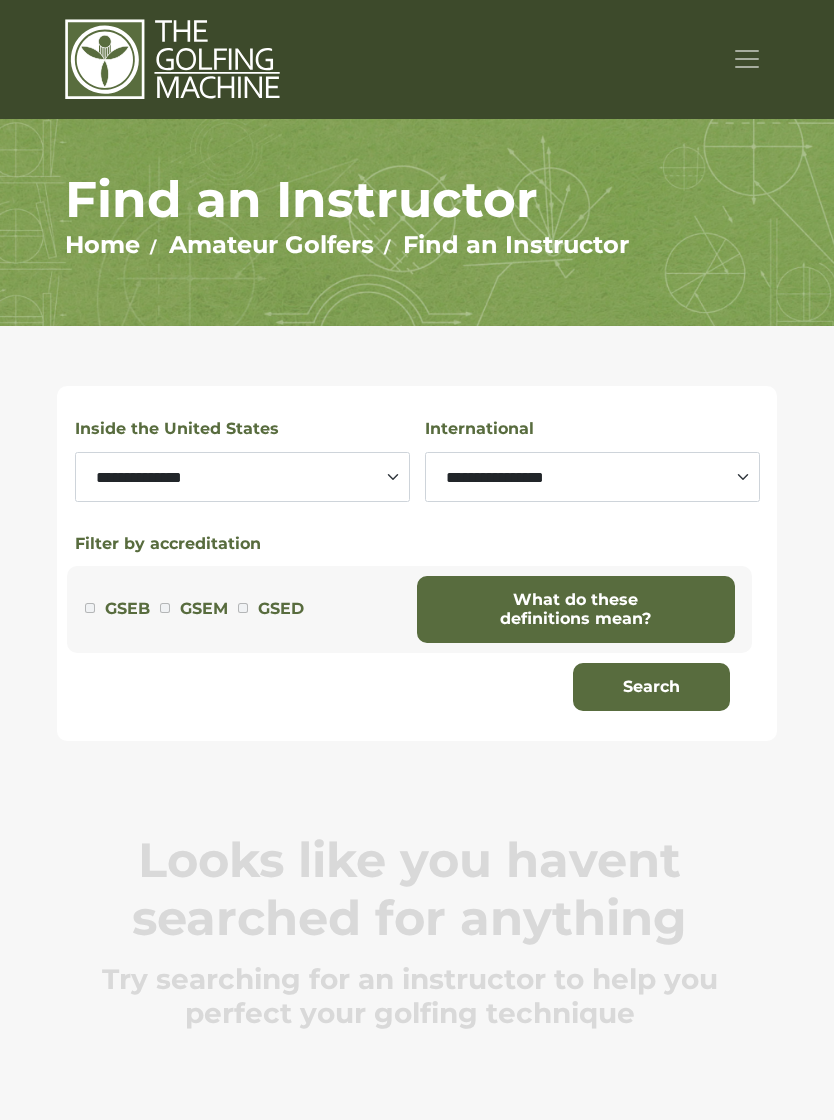 scroll, scrollTop: 0, scrollLeft: 0, axis: both 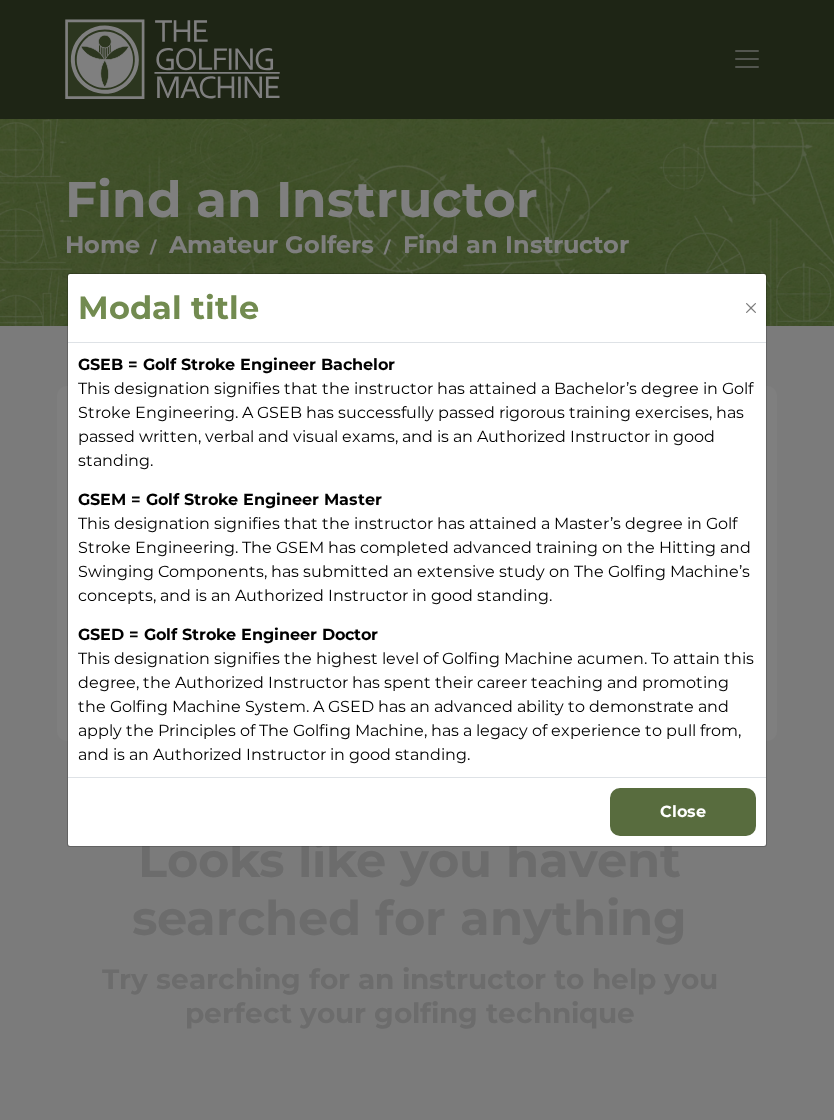 click on "Close" at bounding box center (683, 812) 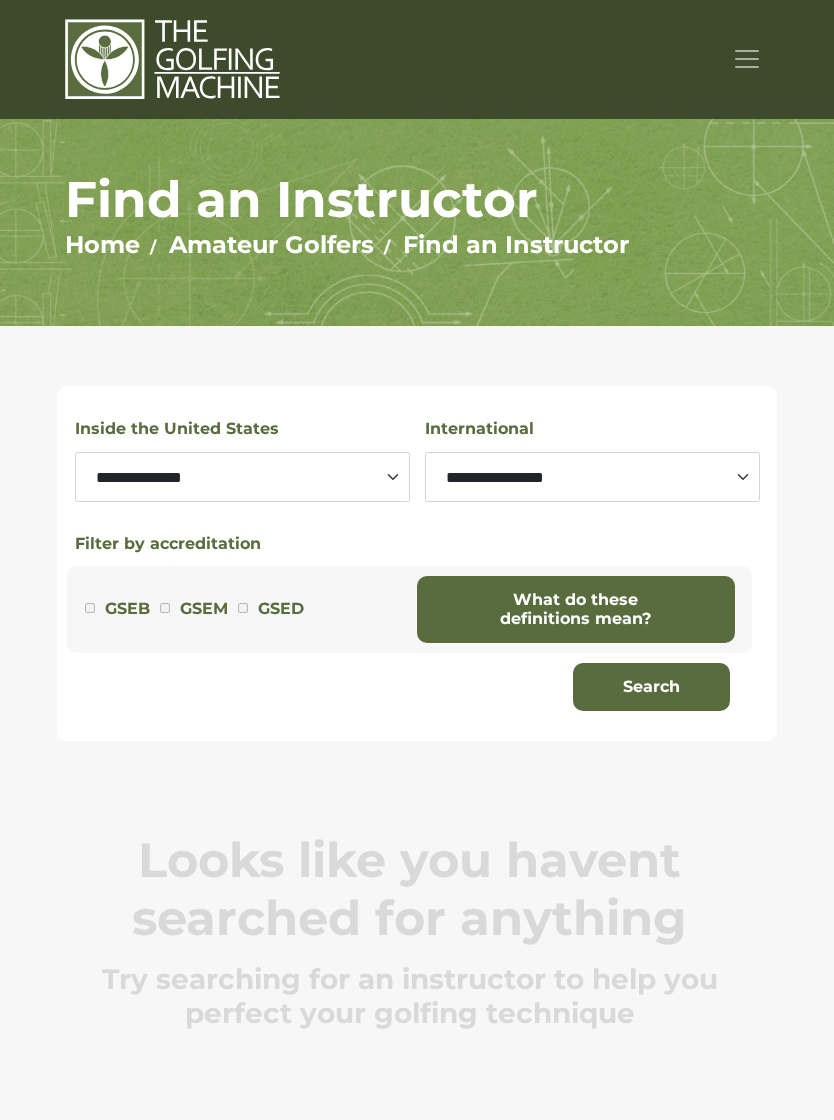 click on "**********" at bounding box center [592, 477] 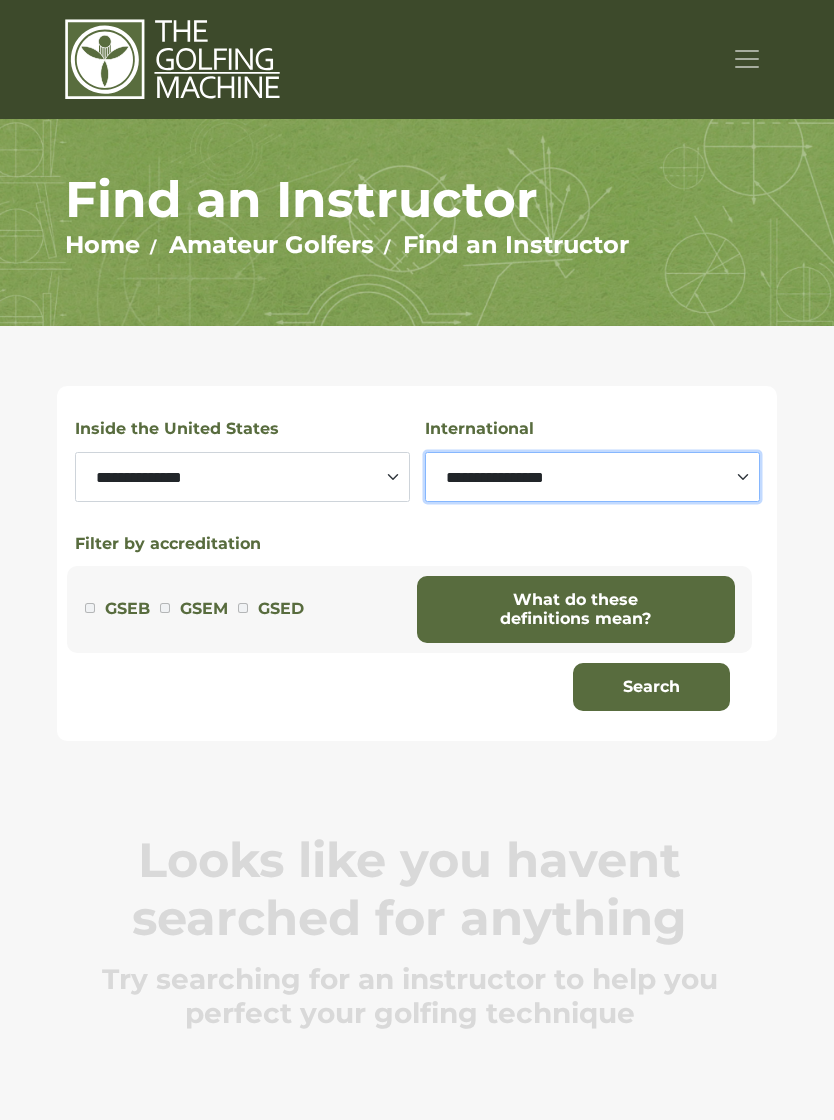 select on "********" 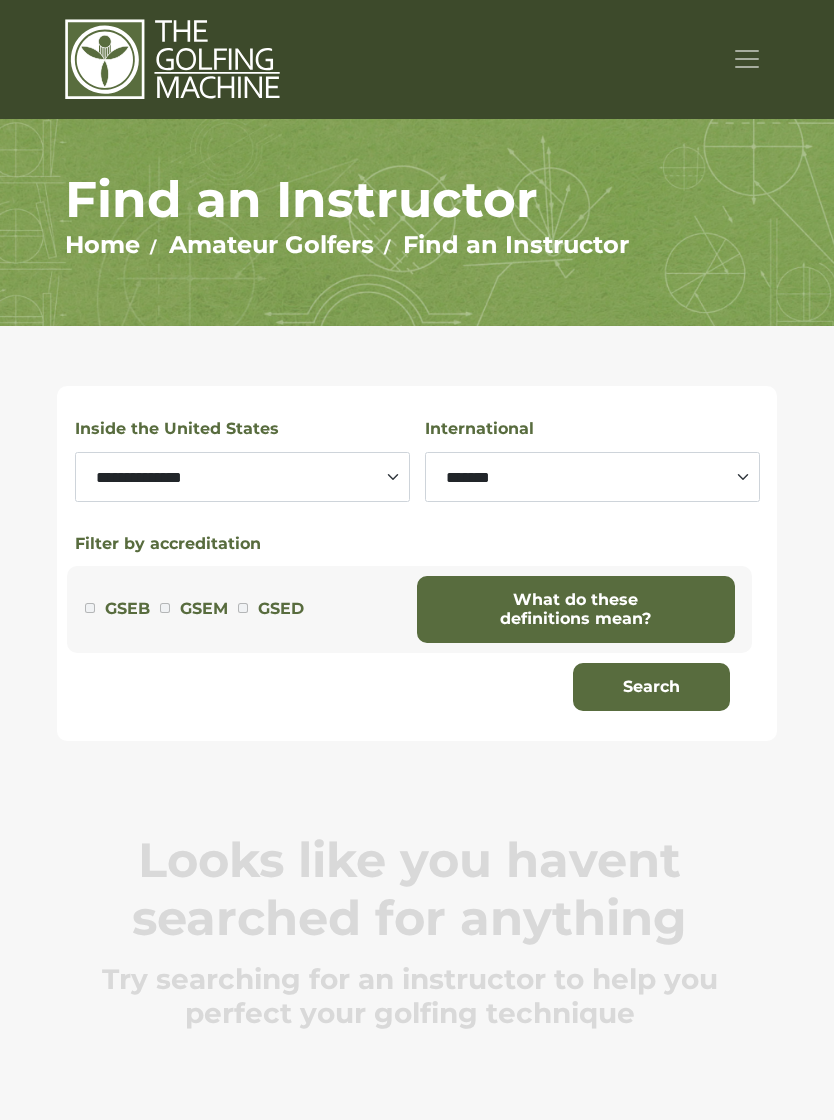 click on "Search" at bounding box center [651, 687] 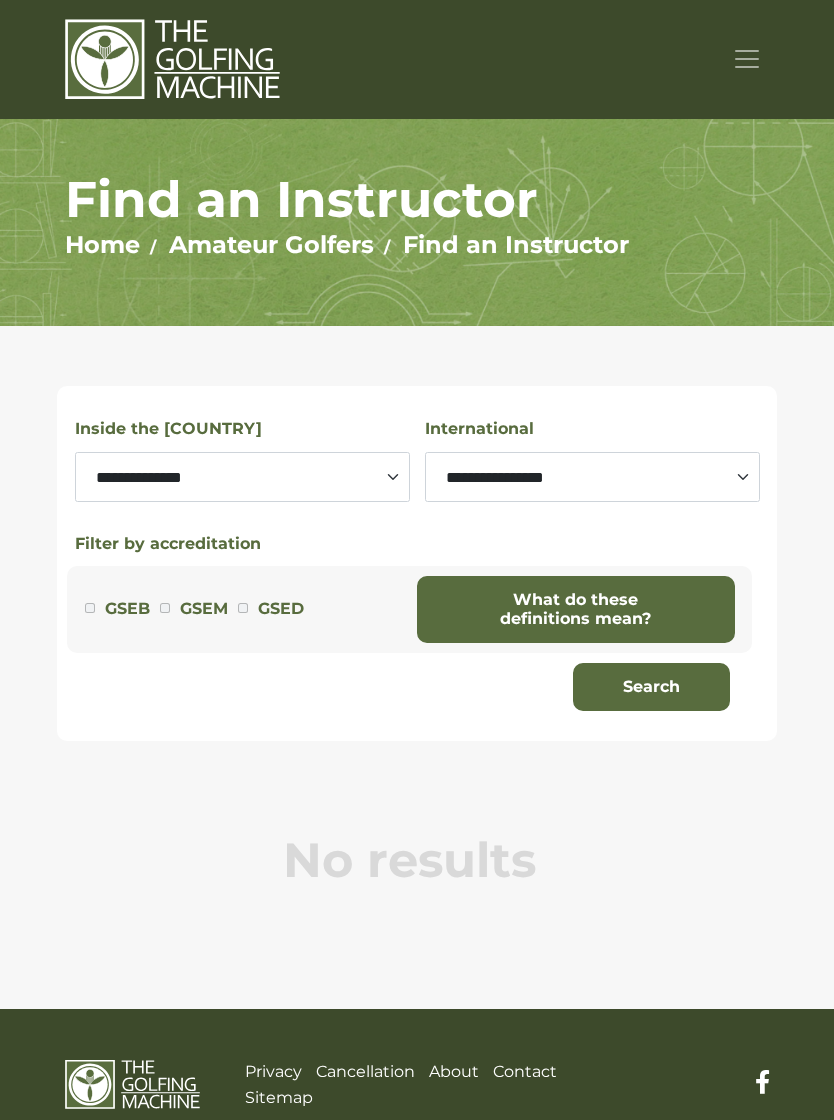 scroll, scrollTop: 0, scrollLeft: 0, axis: both 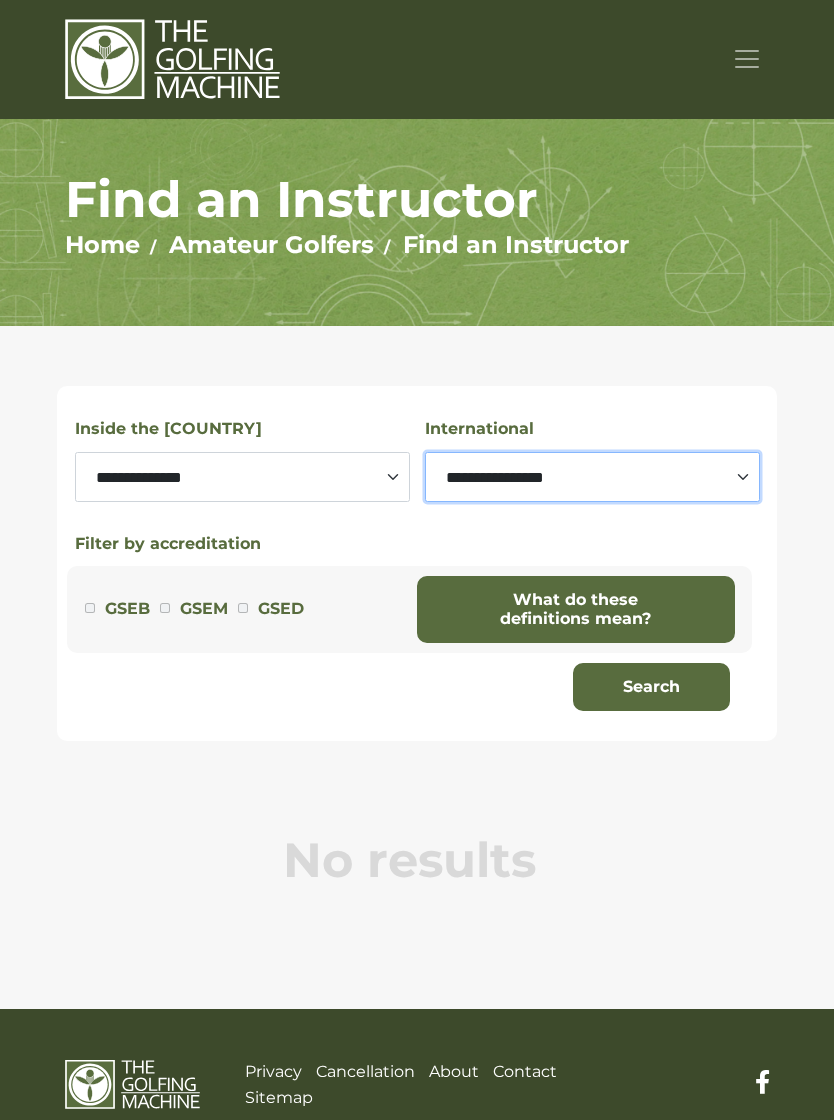 select on "********" 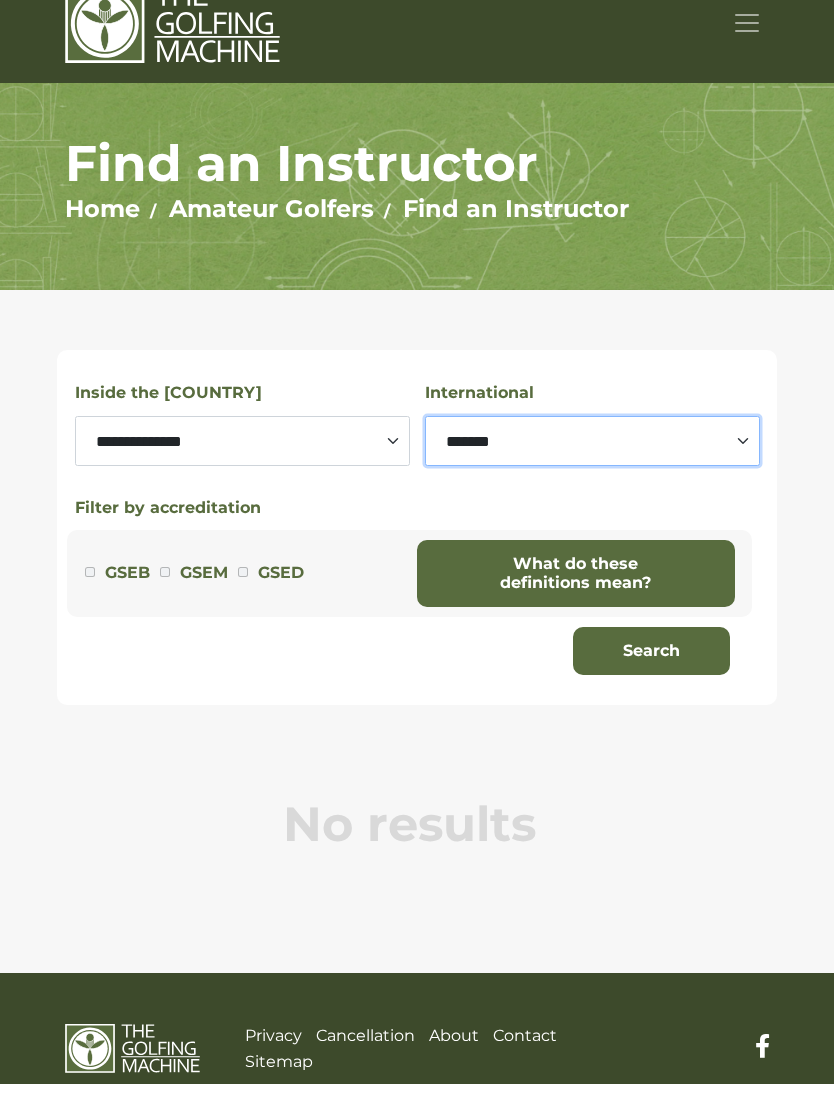 scroll, scrollTop: 8, scrollLeft: 0, axis: vertical 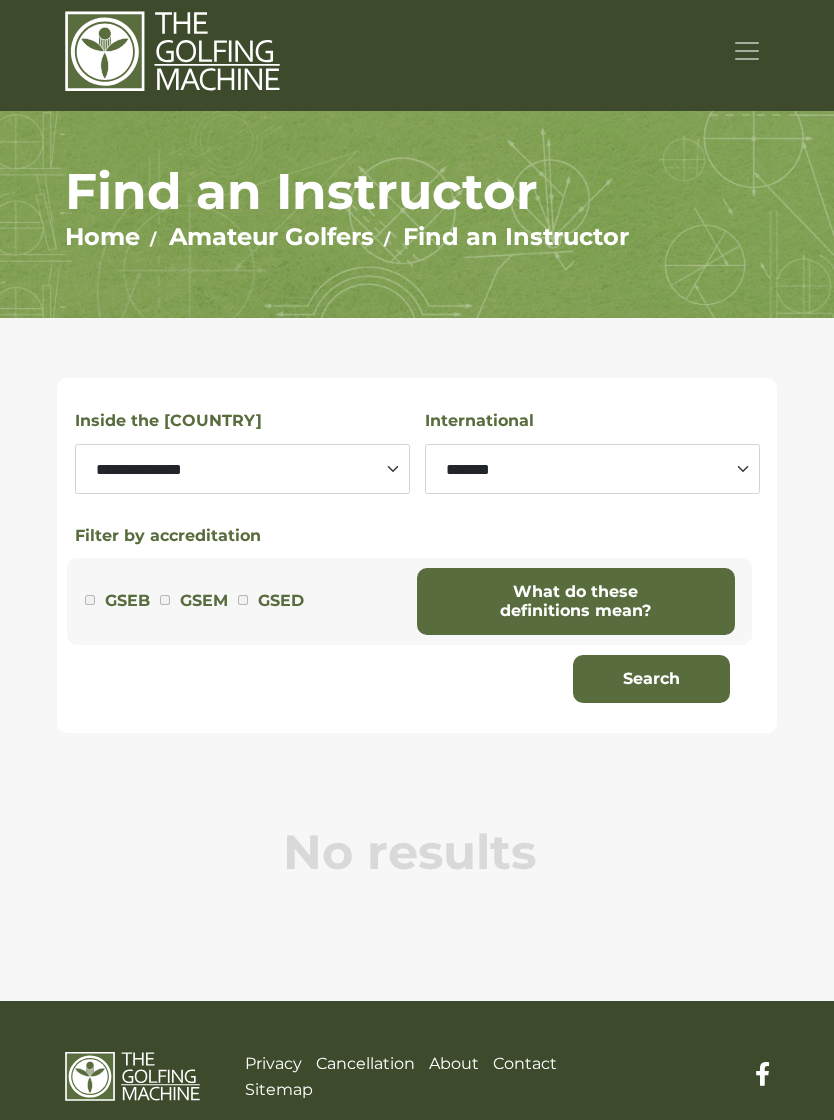 click on "Search" at bounding box center [651, 679] 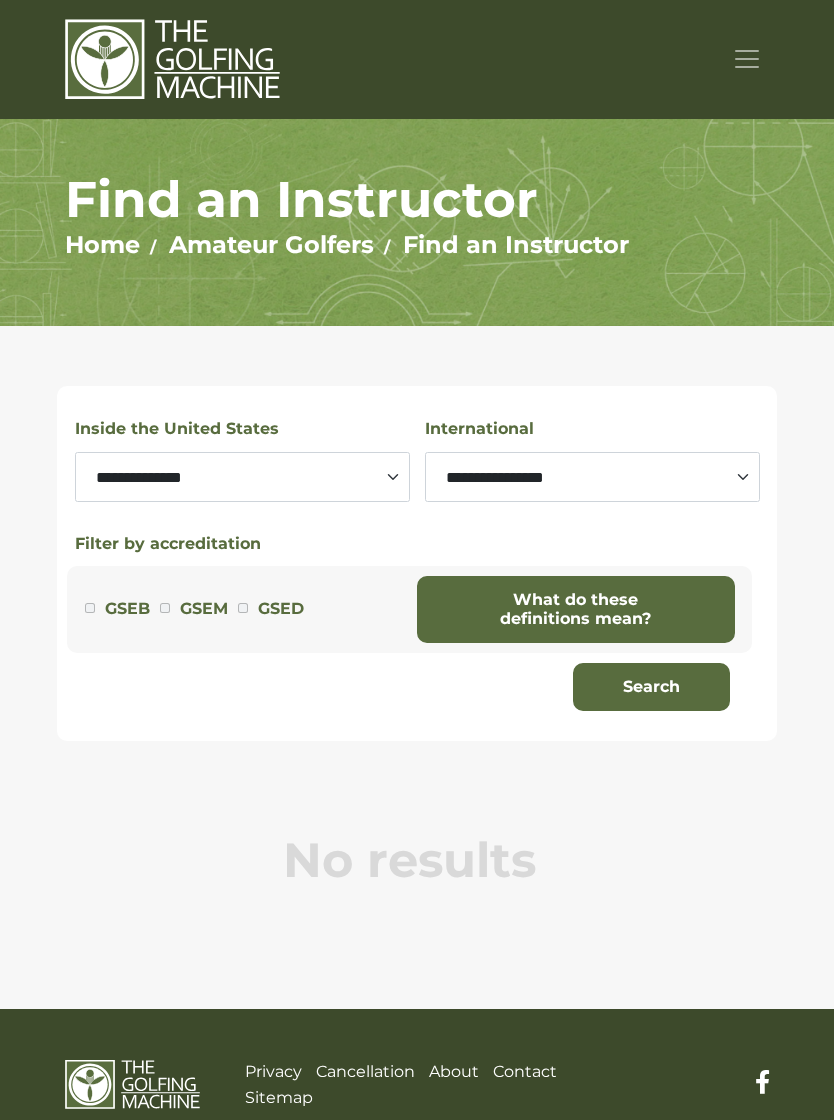 scroll, scrollTop: 0, scrollLeft: 0, axis: both 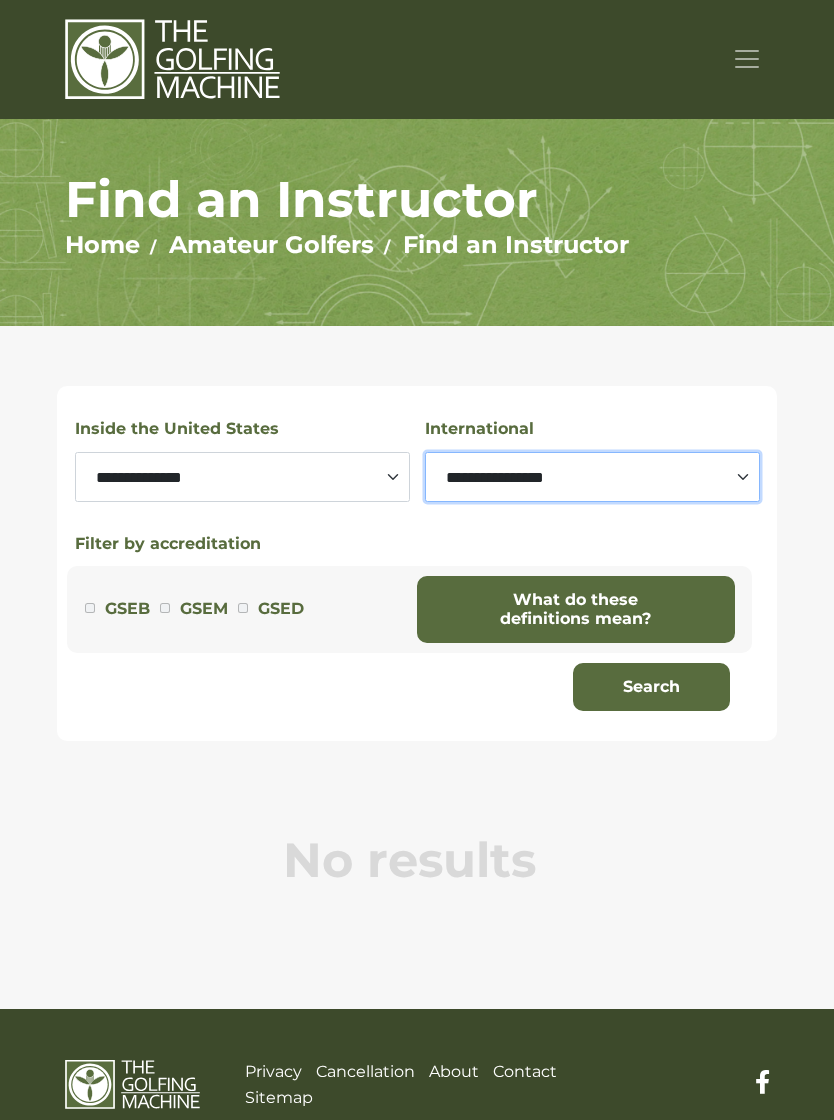 select on "********" 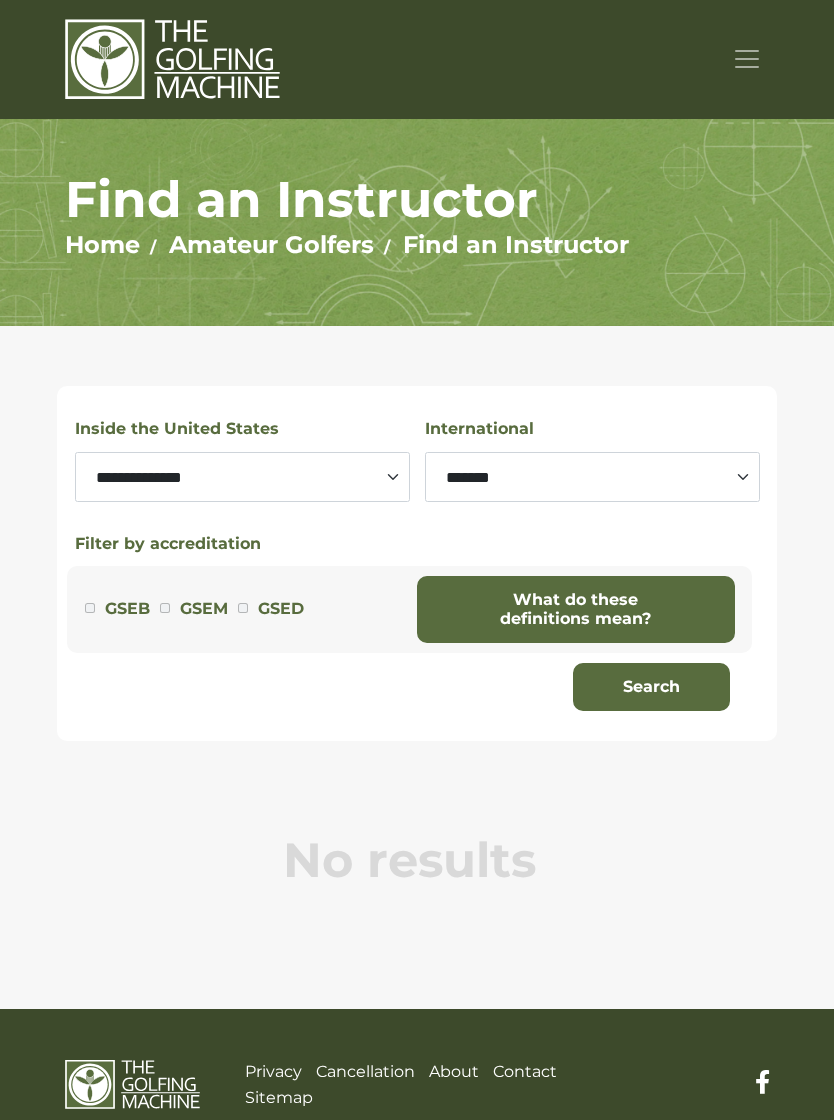 click on "Search" at bounding box center [651, 687] 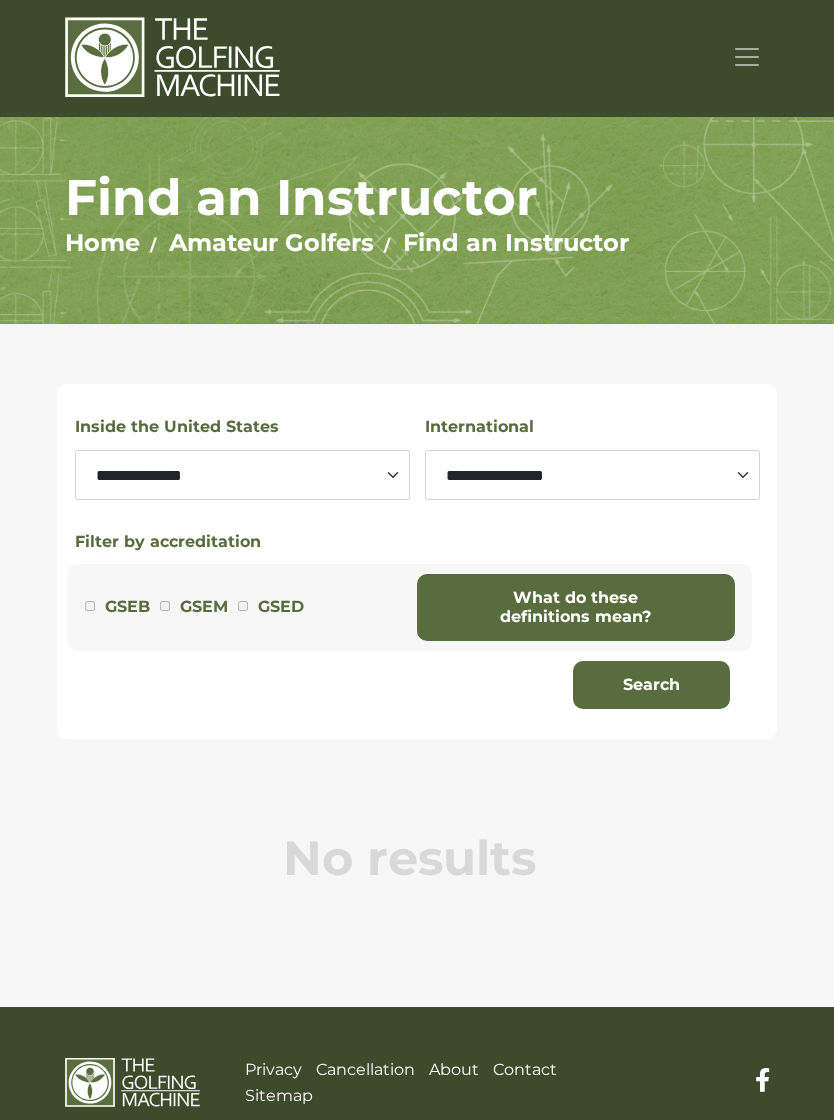 scroll, scrollTop: 24, scrollLeft: 0, axis: vertical 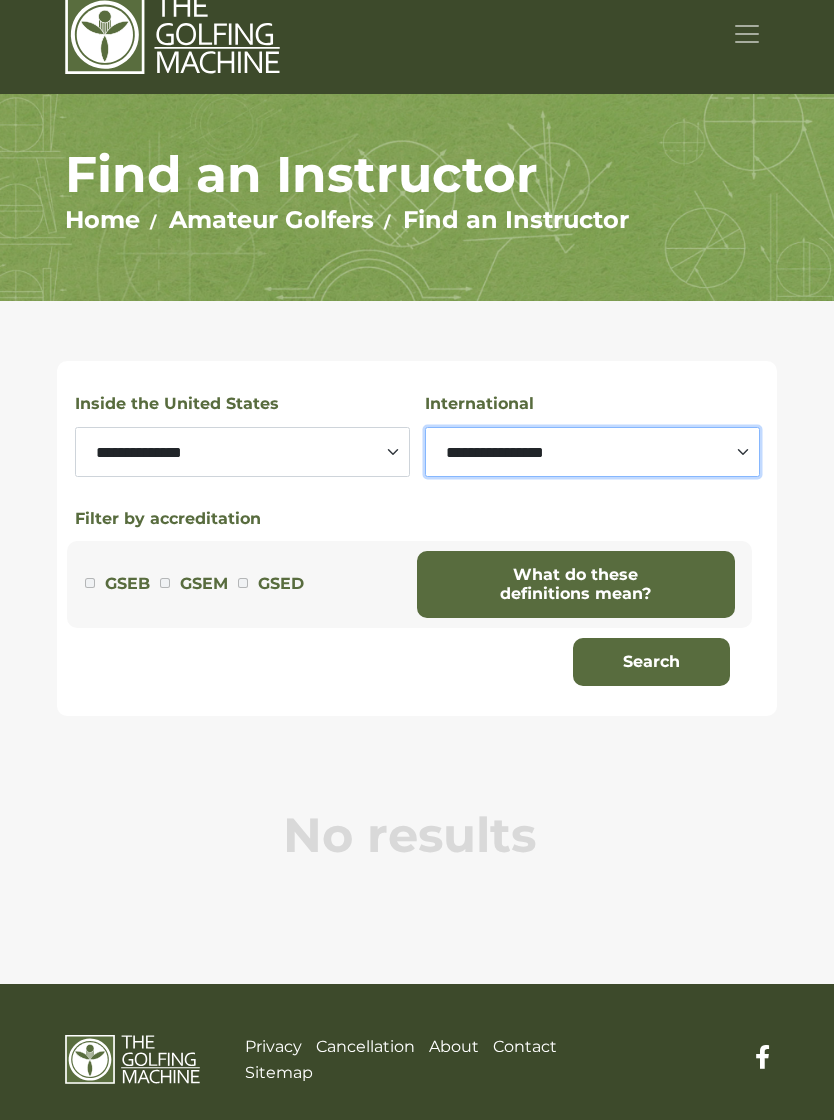 click on "**********" at bounding box center [592, 453] 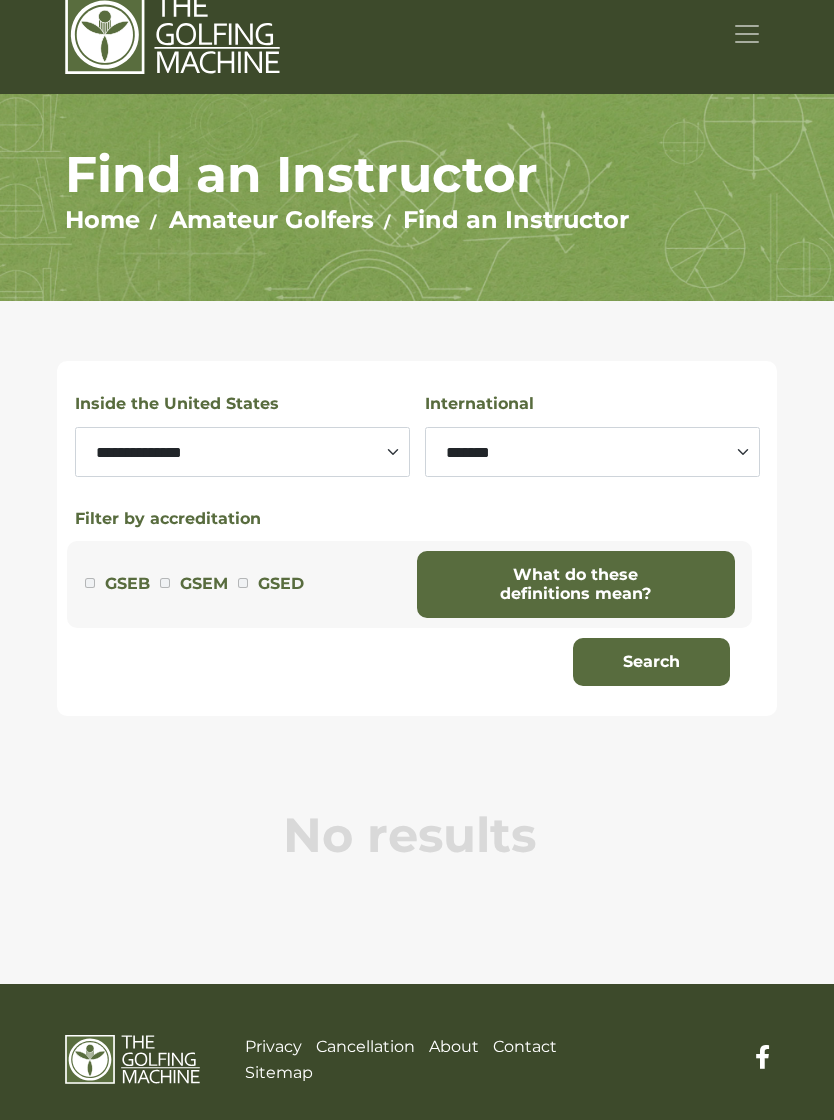 click on "GSEB" at bounding box center [127, 584] 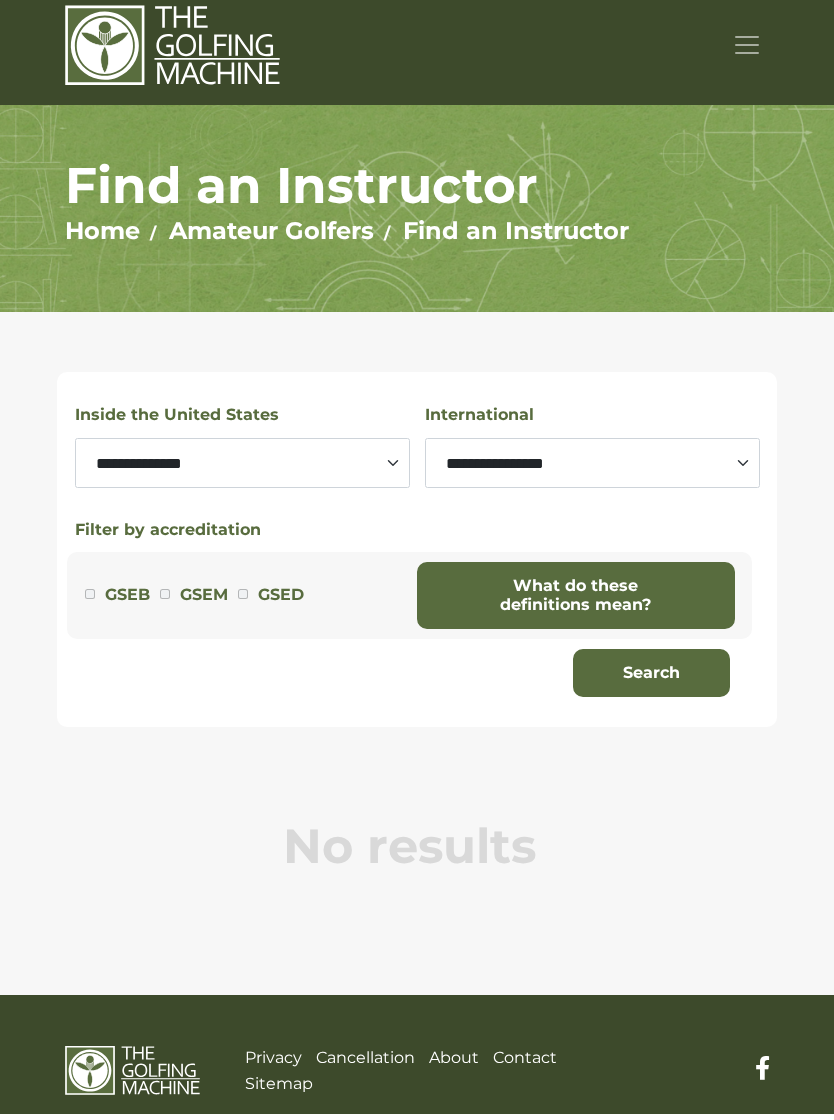 scroll, scrollTop: 0, scrollLeft: 0, axis: both 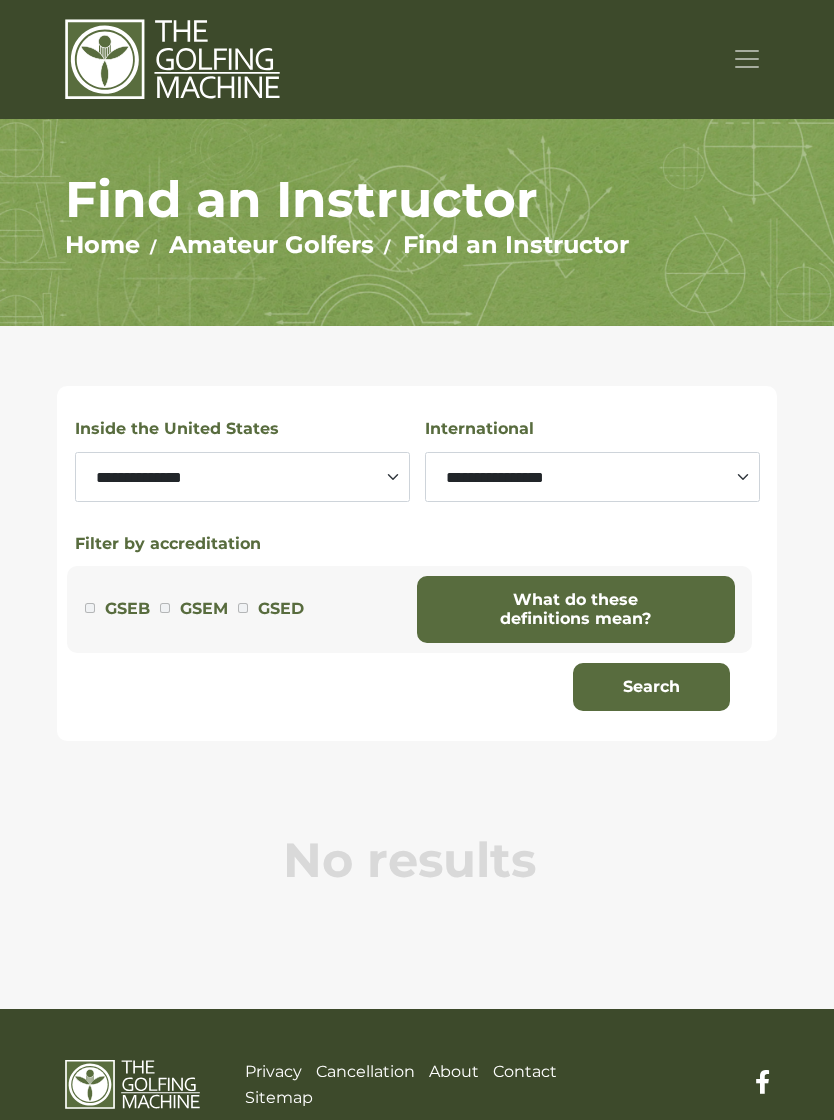 click on "**********" at bounding box center [592, 477] 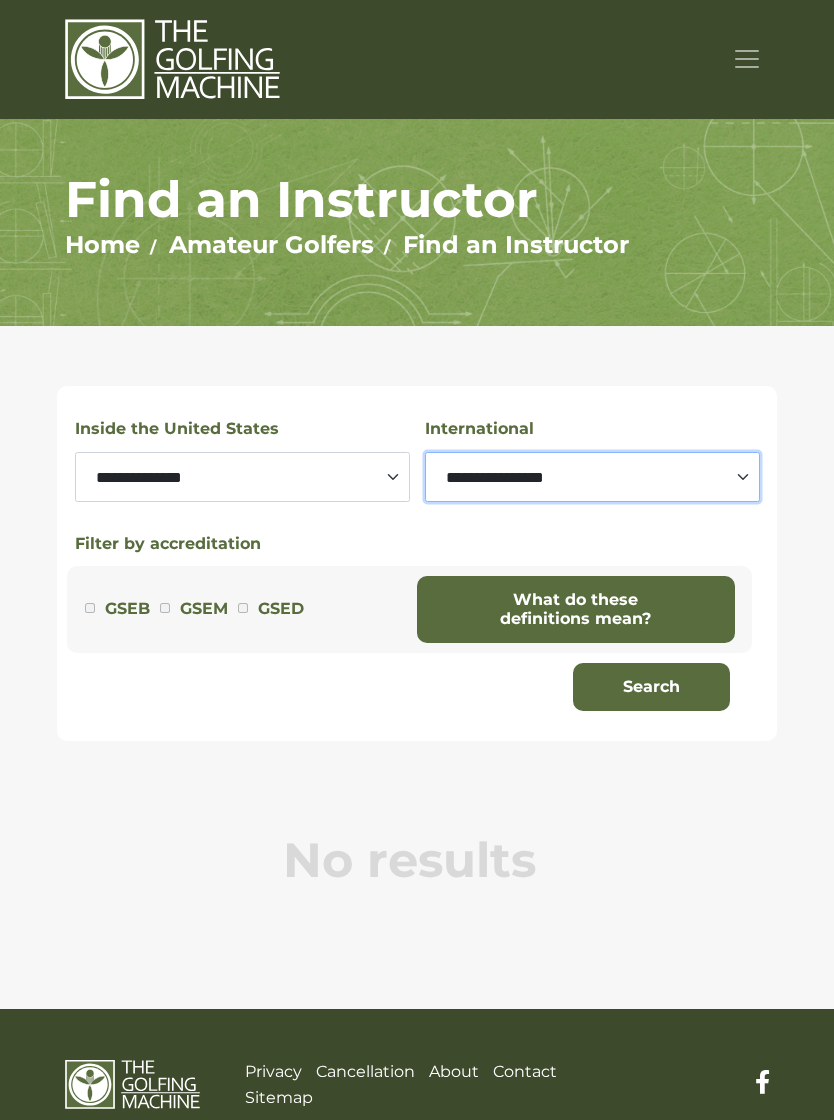 select on "********" 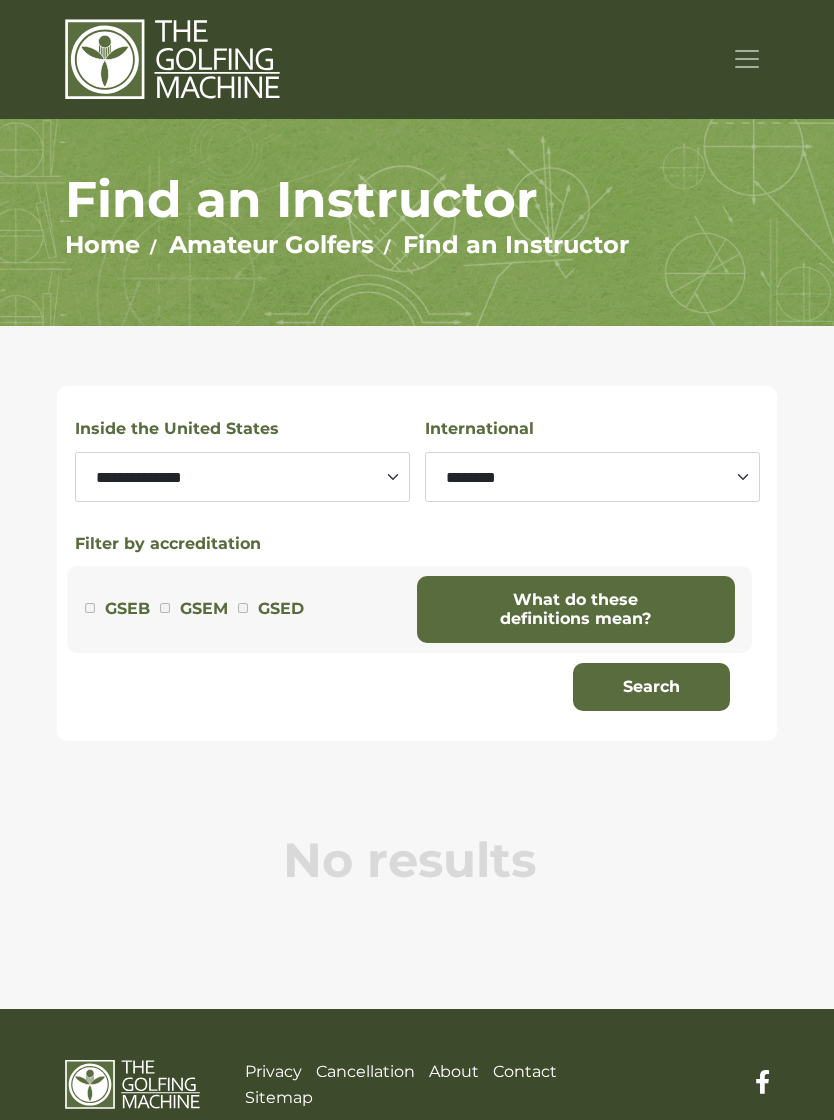 click on "GSED" at bounding box center [281, 609] 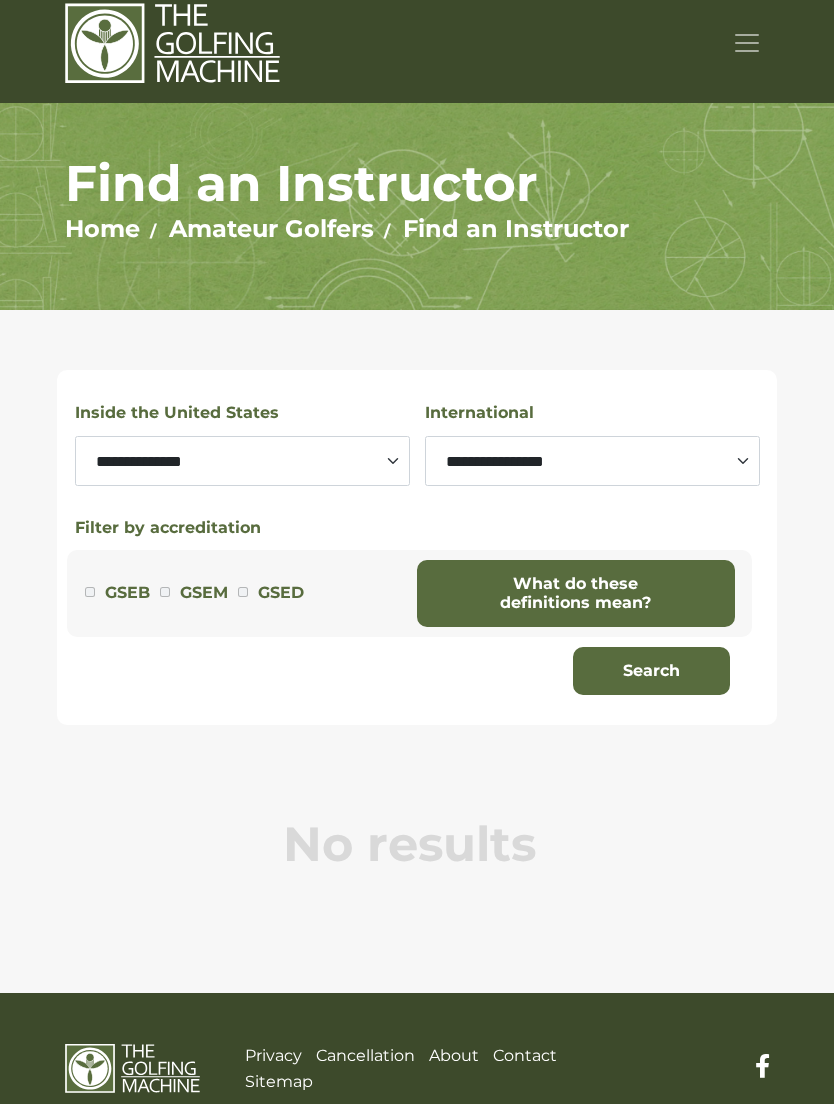 scroll, scrollTop: 8, scrollLeft: 0, axis: vertical 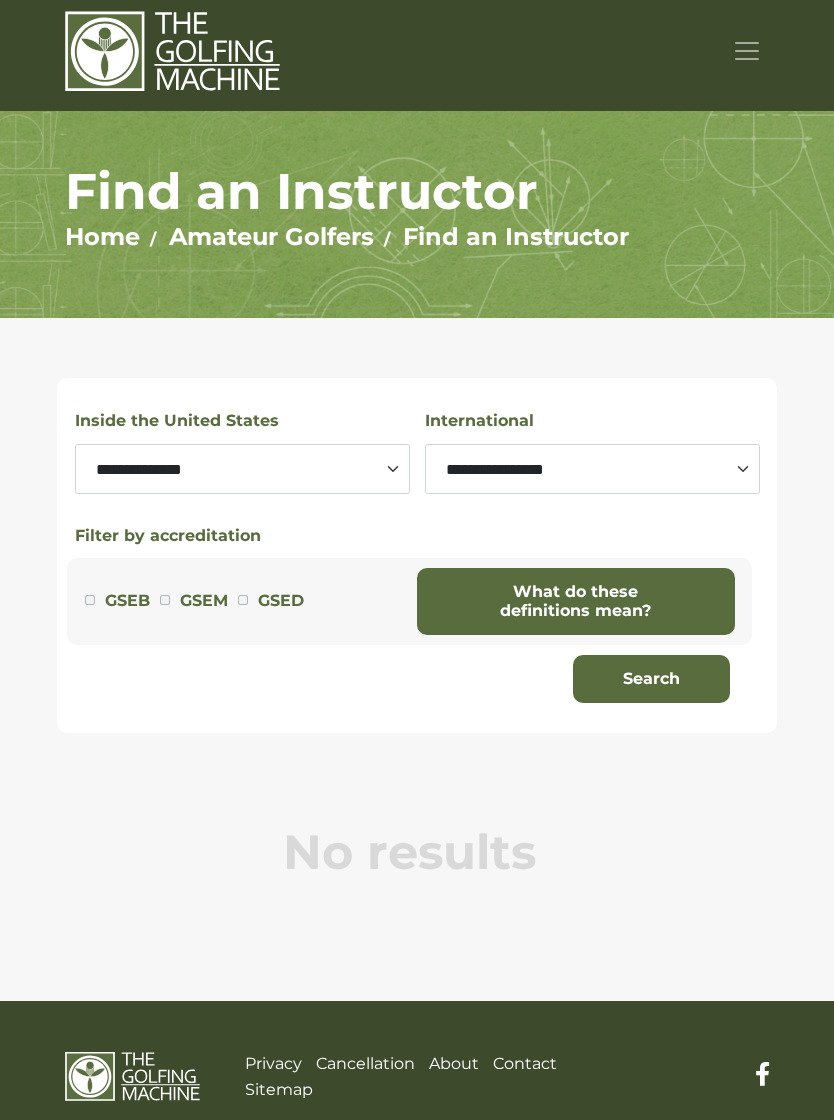 click on "GSEM" at bounding box center (204, 601) 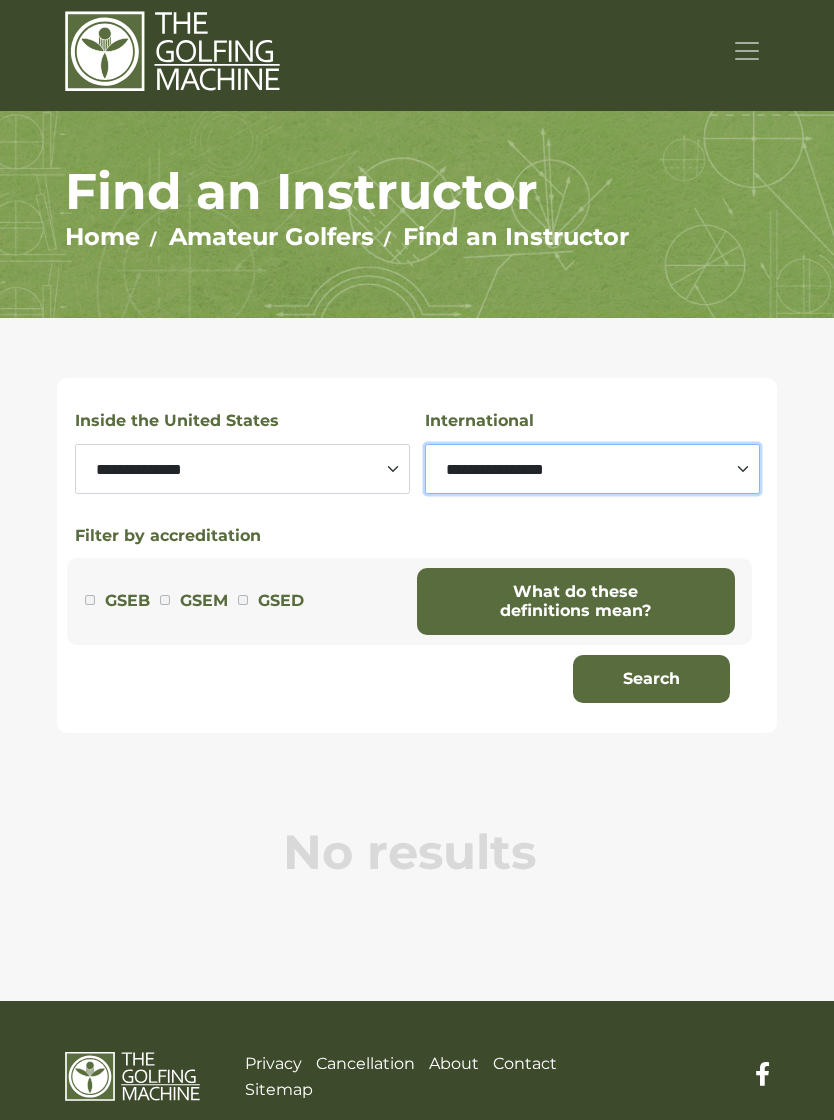 select on "*****" 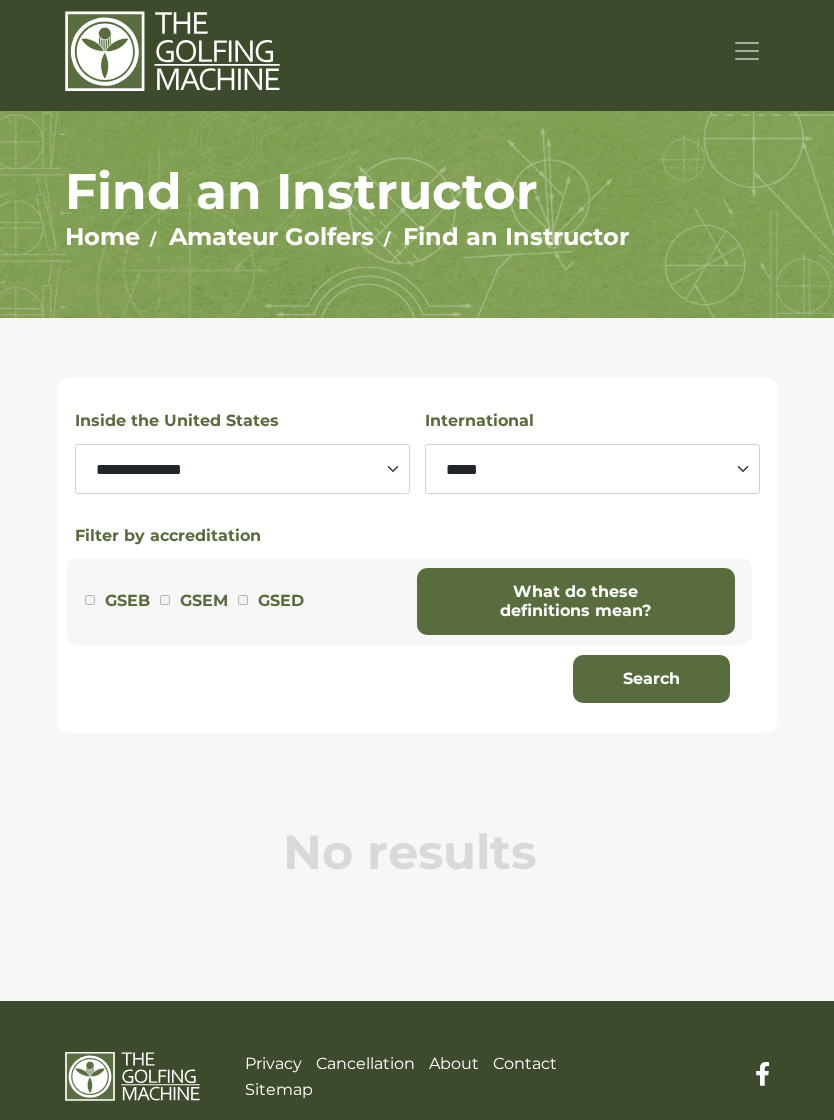click on "Search" at bounding box center [651, 679] 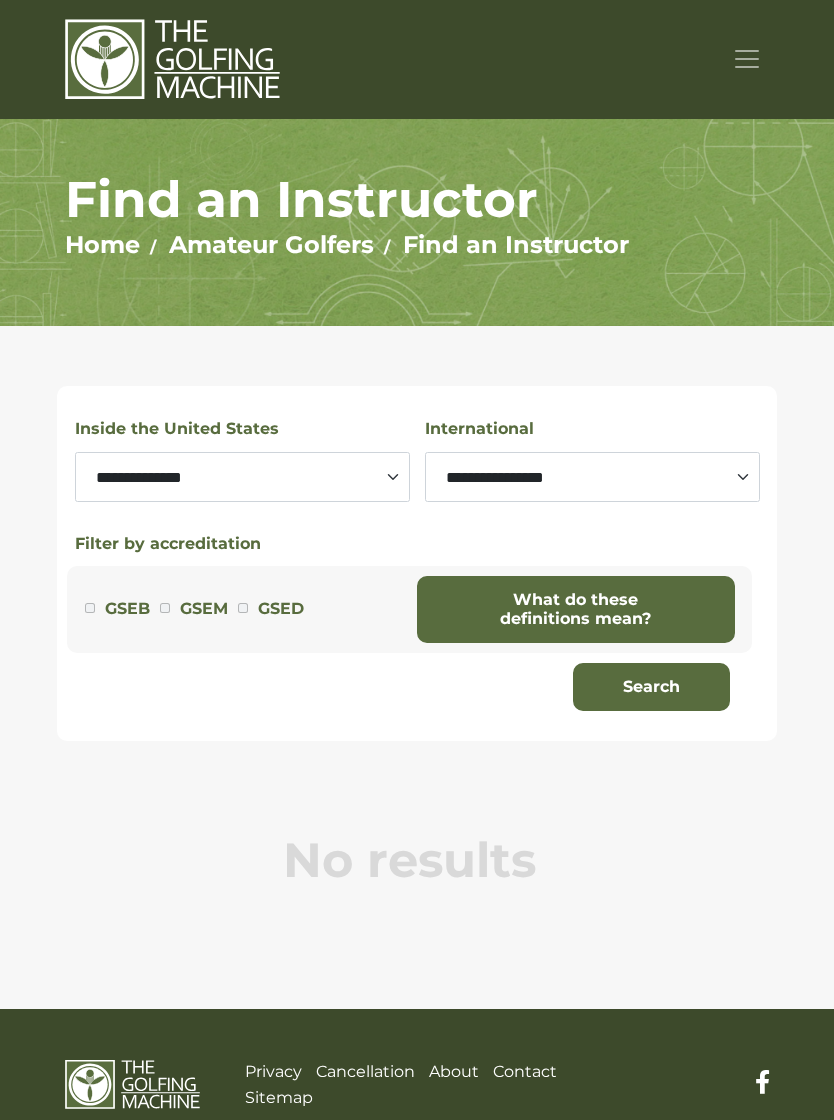 scroll, scrollTop: 0, scrollLeft: 0, axis: both 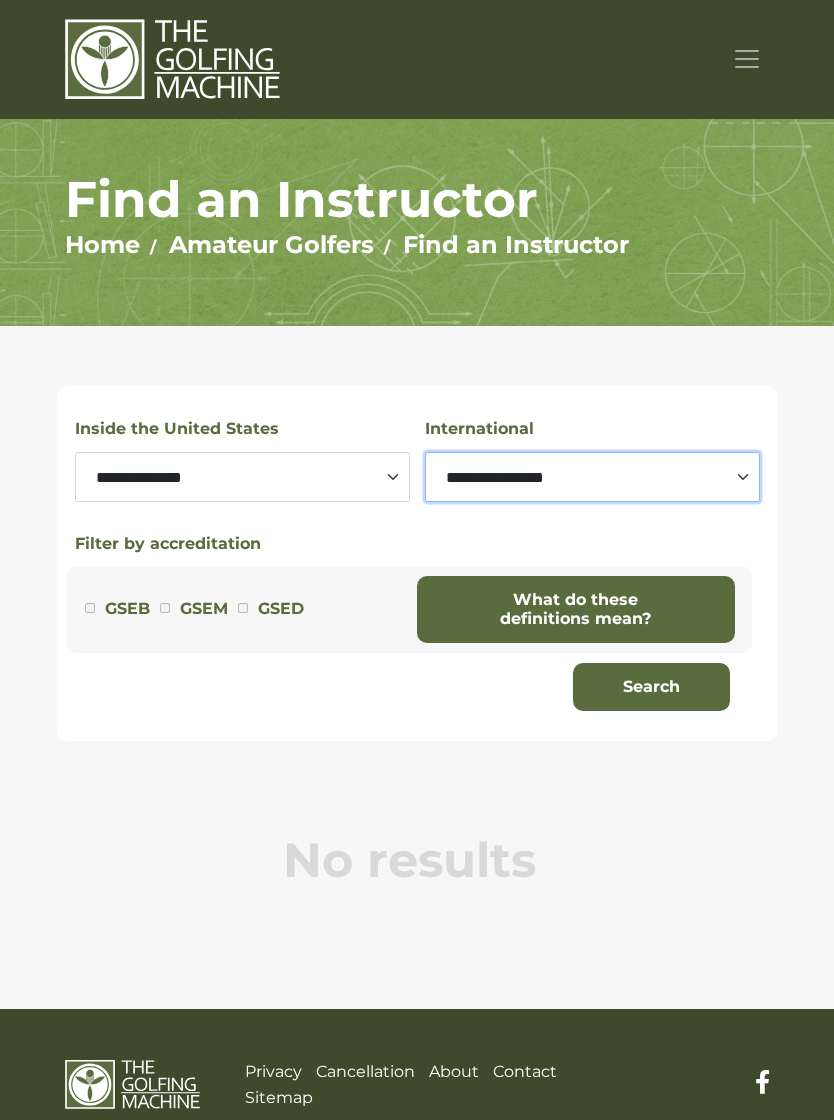 select on "*******" 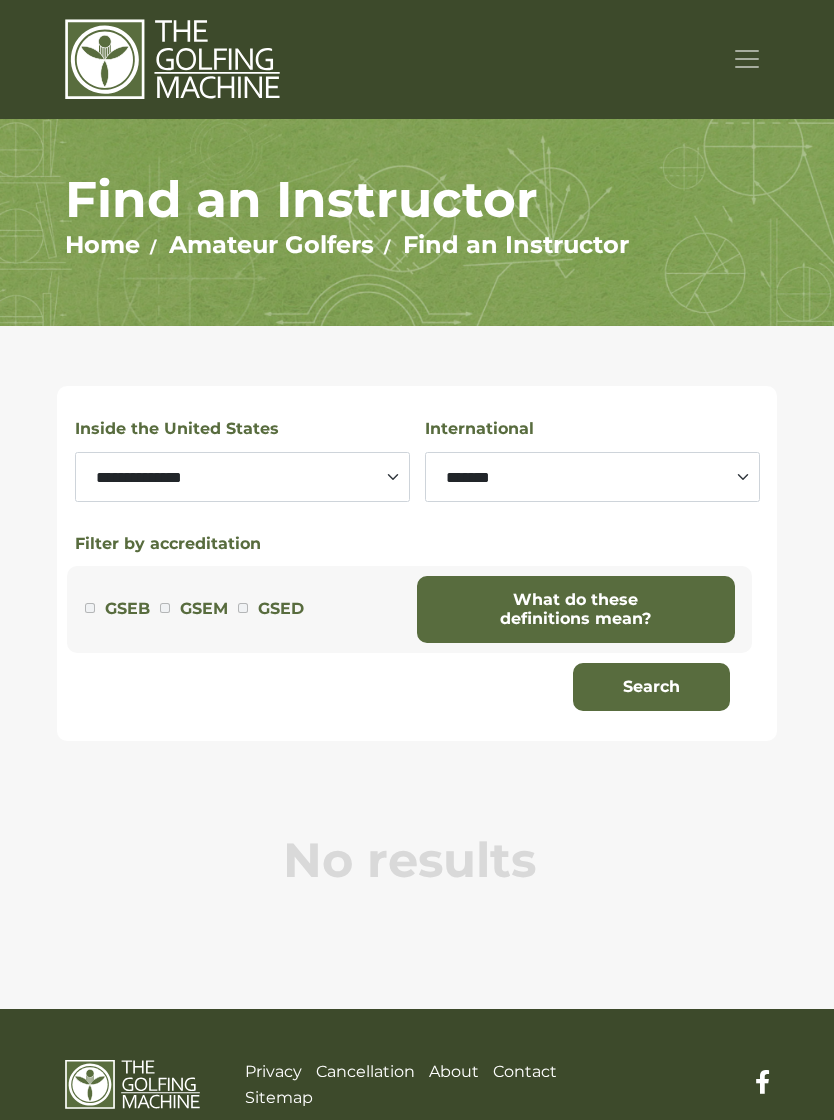click on "GSEM" at bounding box center (204, 609) 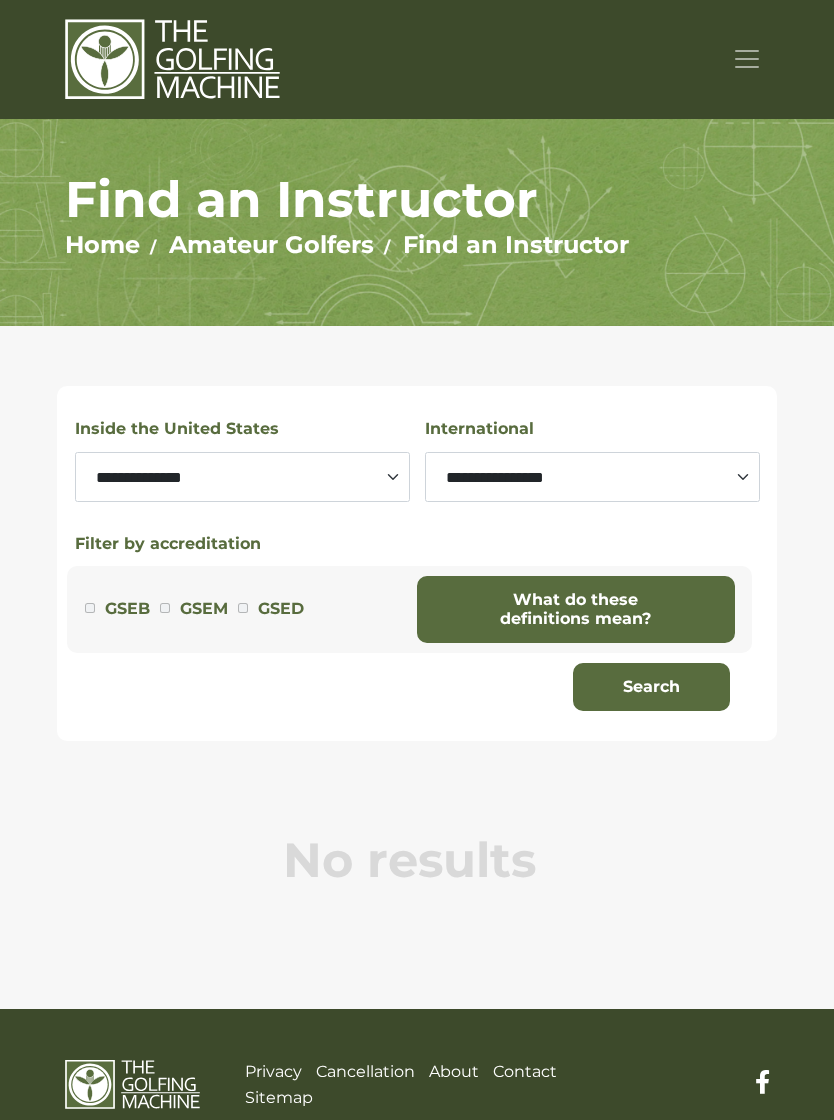 scroll, scrollTop: 0, scrollLeft: 0, axis: both 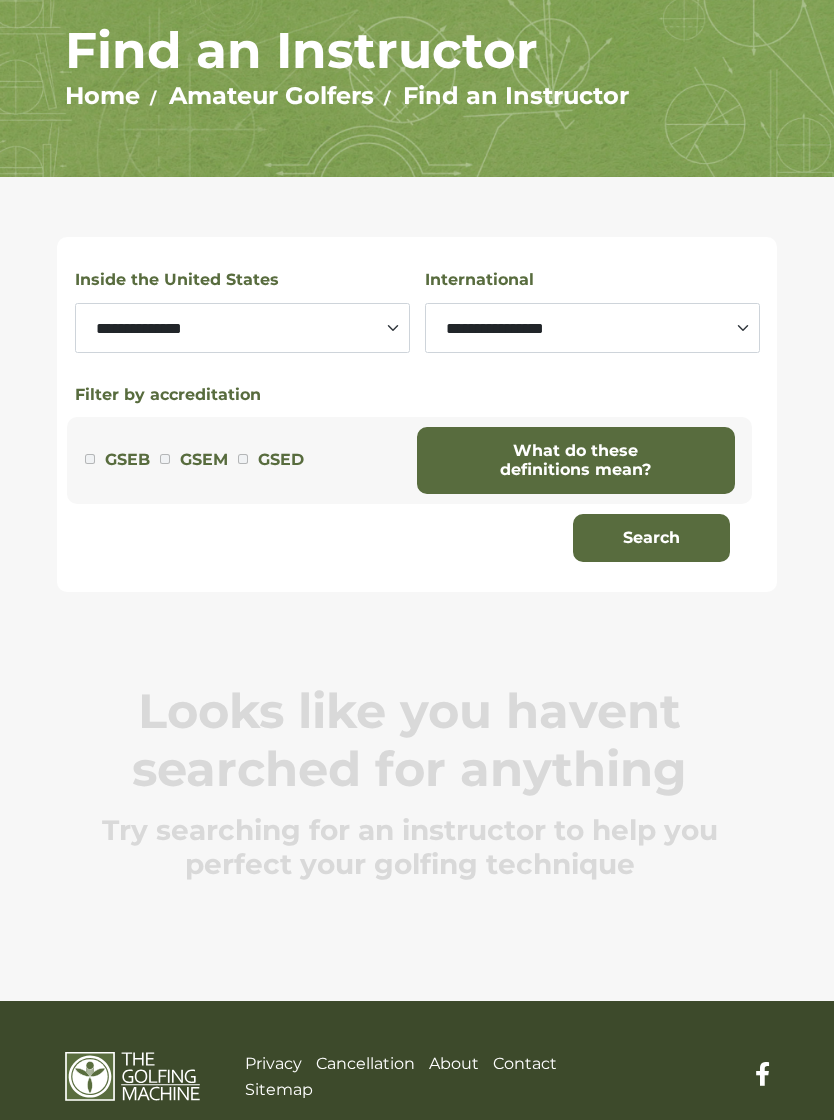 click on "**********" at bounding box center (242, 328) 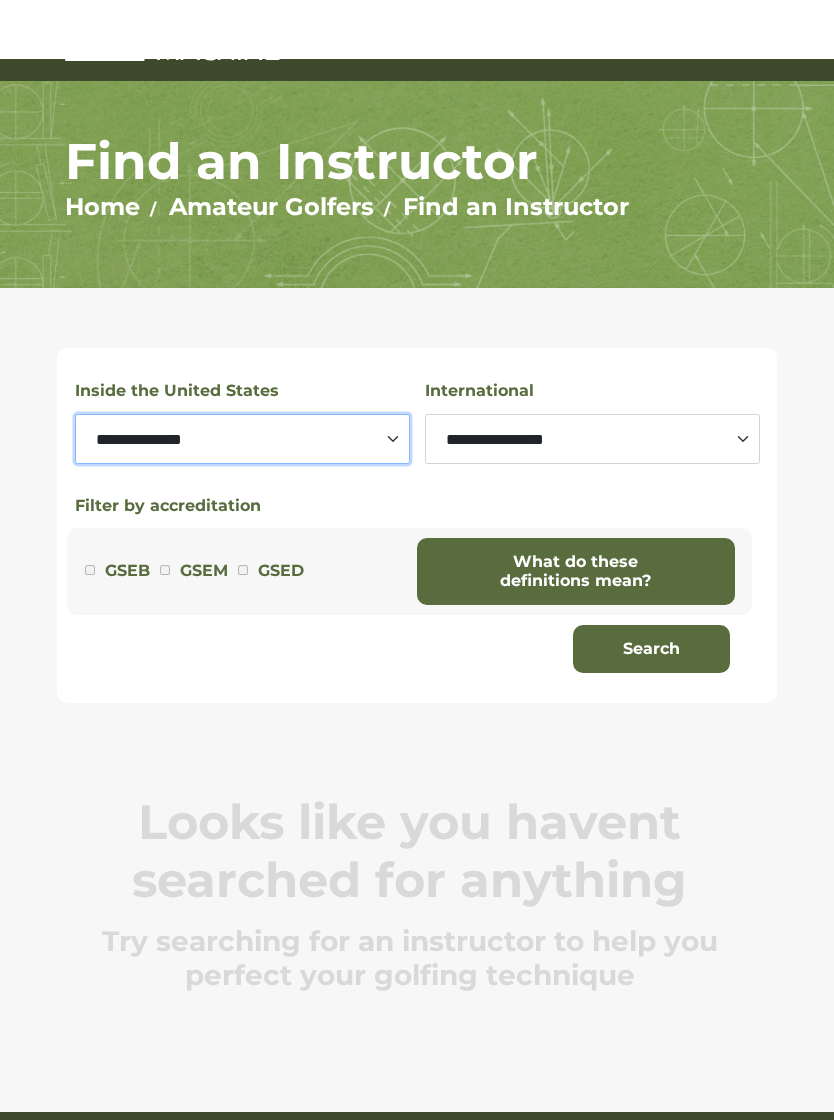 scroll, scrollTop: 0, scrollLeft: 0, axis: both 